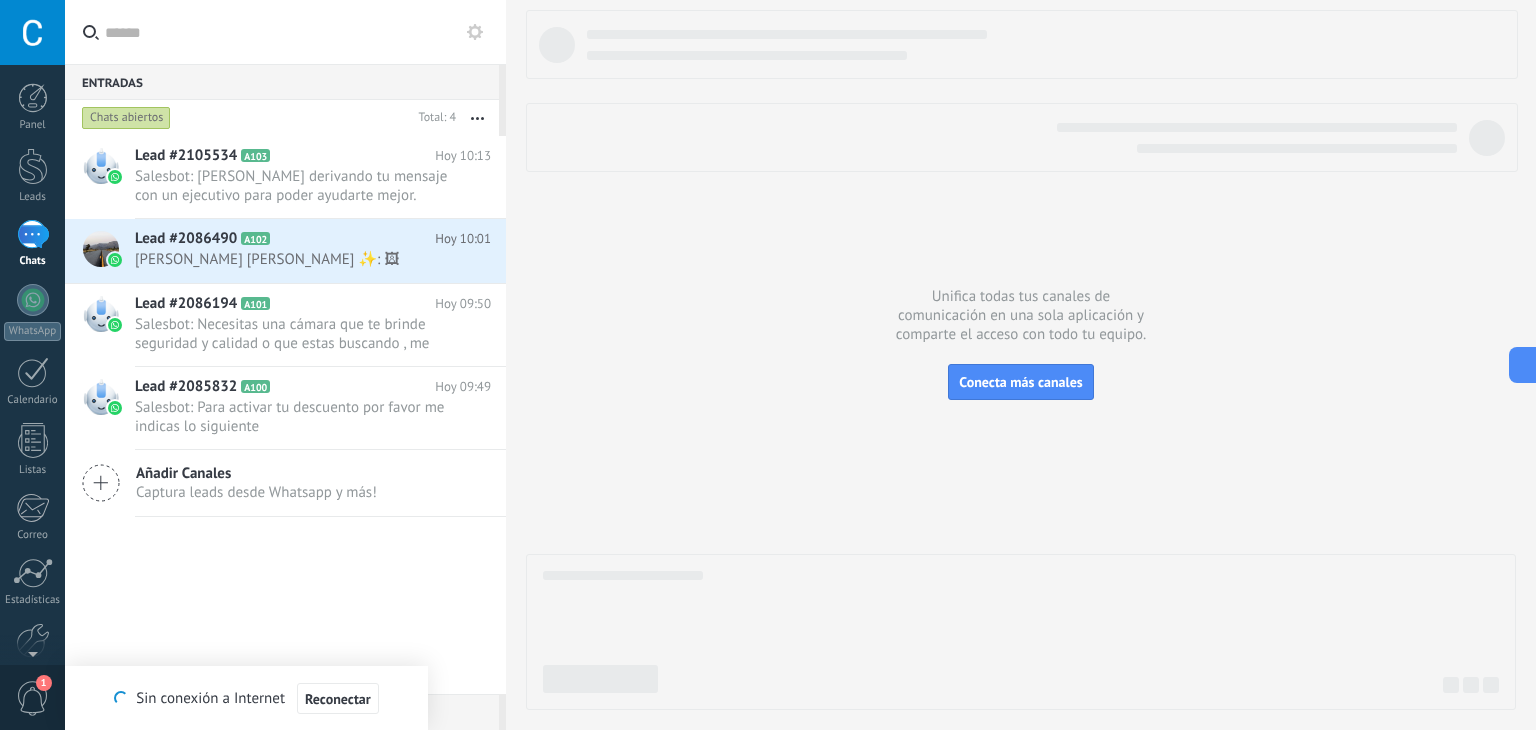 scroll, scrollTop: 0, scrollLeft: 0, axis: both 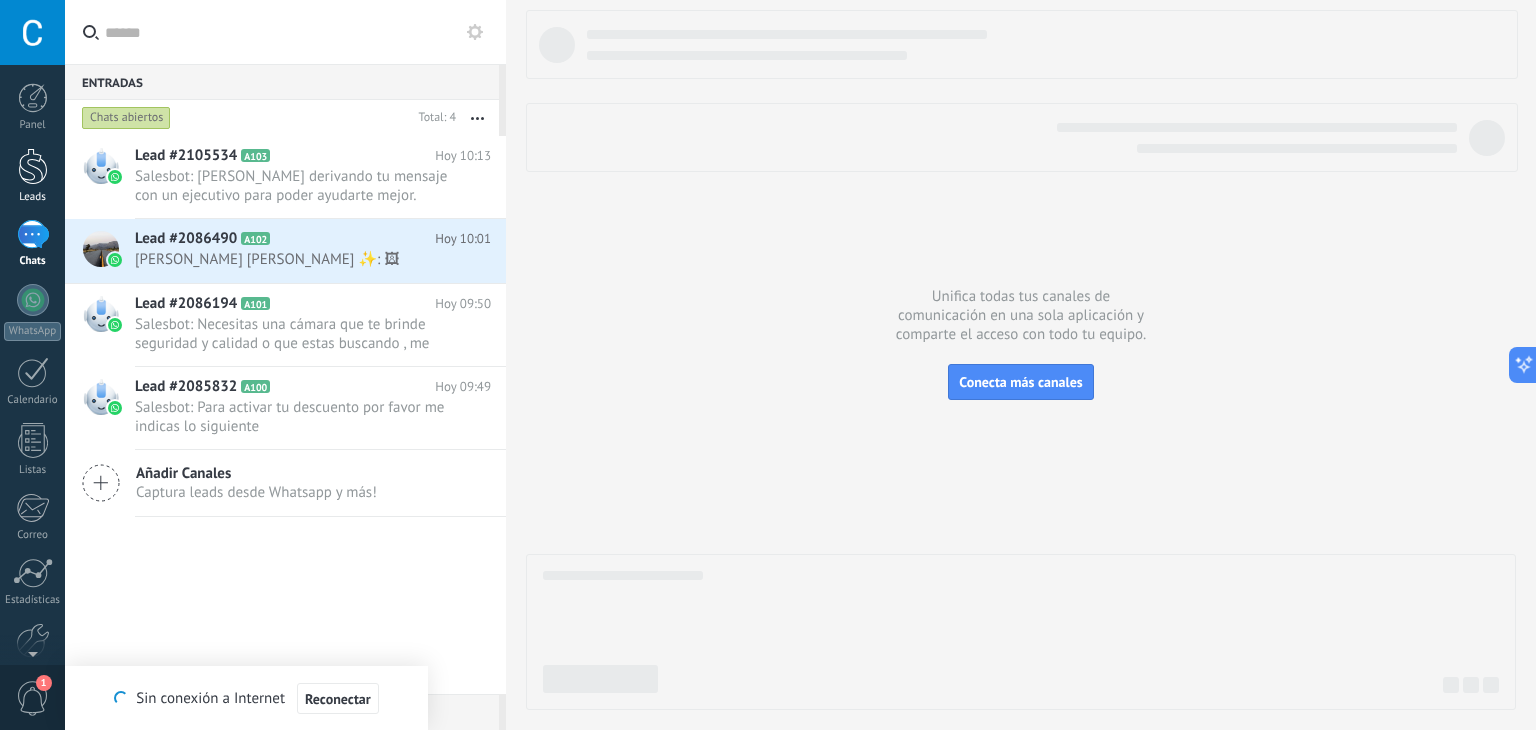 click at bounding box center [33, 166] 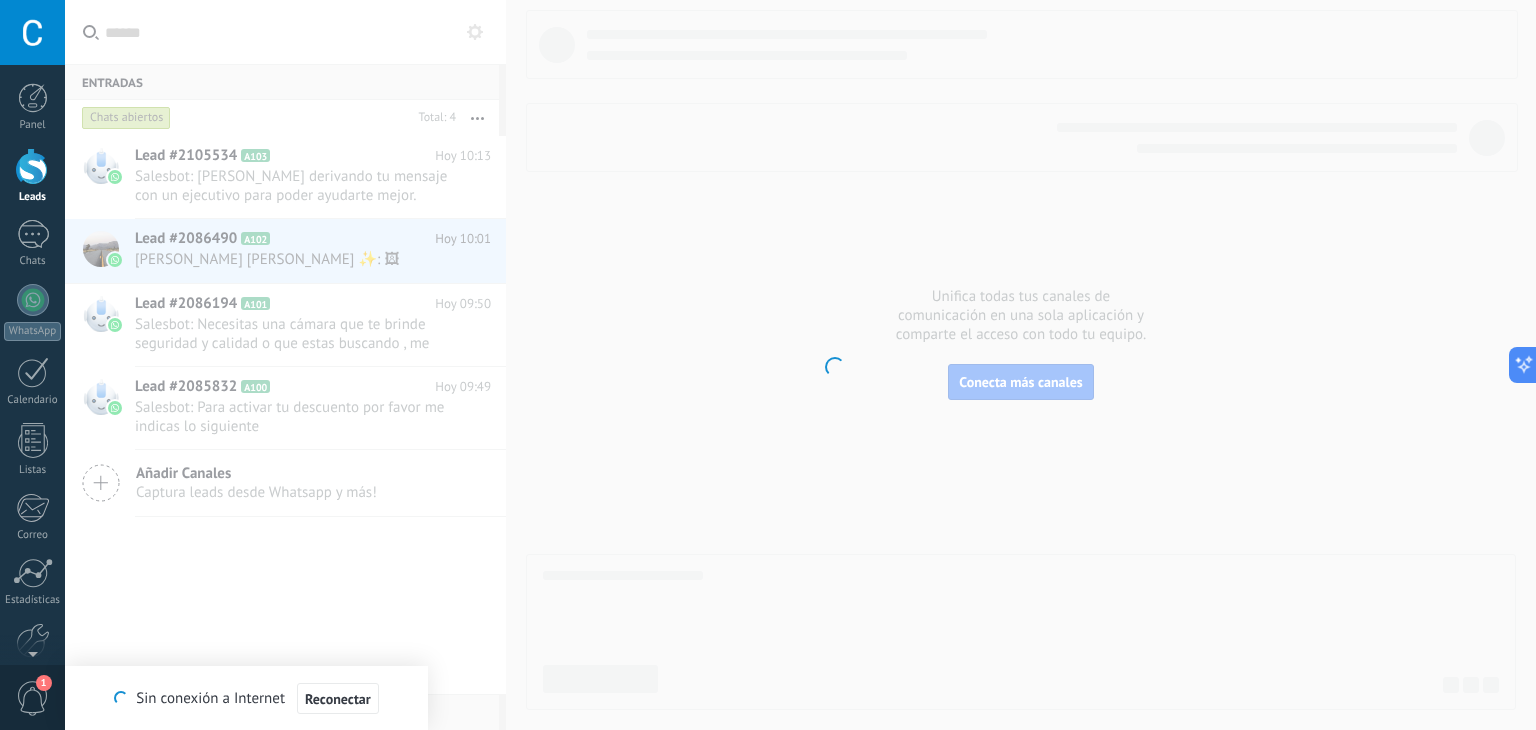 click at bounding box center [33, 166] 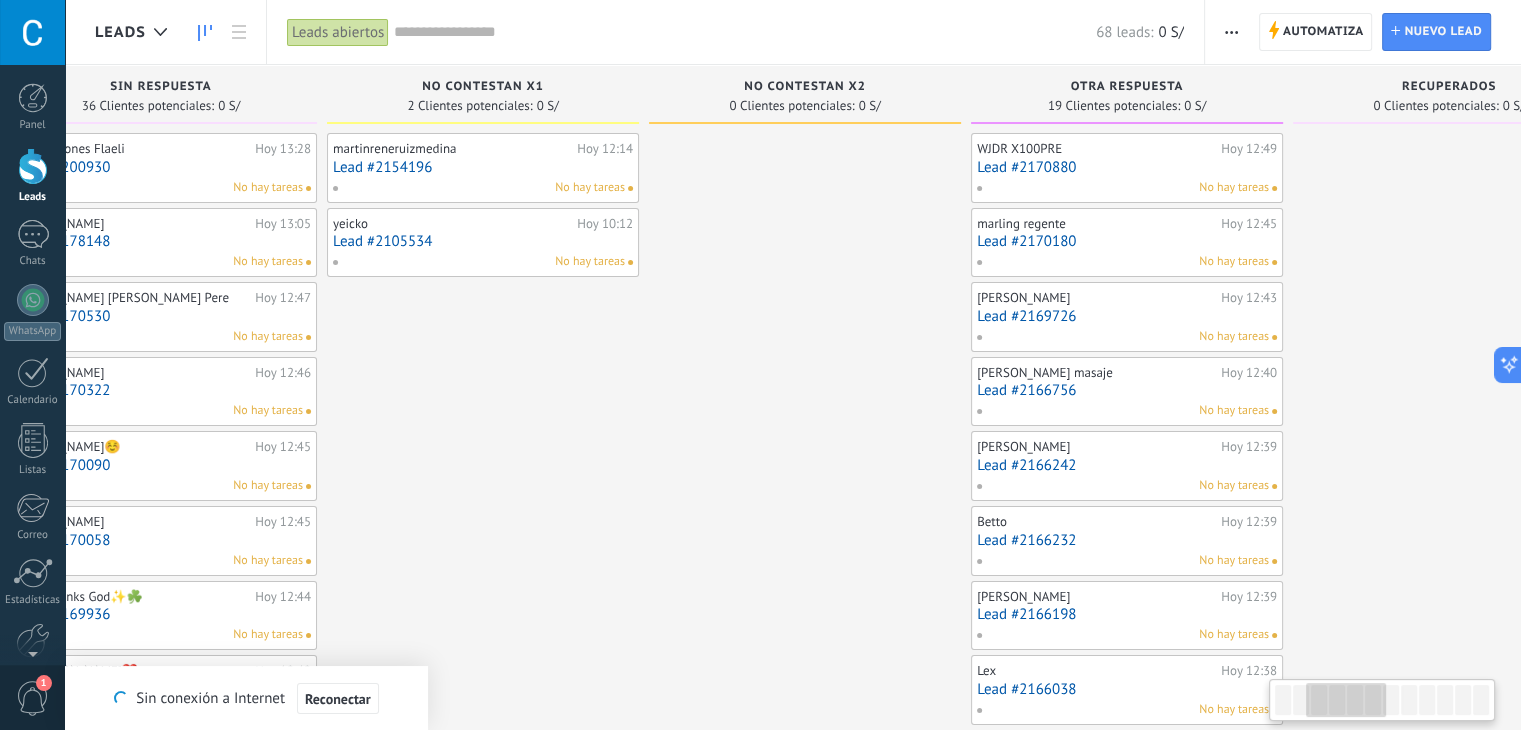 scroll, scrollTop: 0, scrollLeft: 500, axis: horizontal 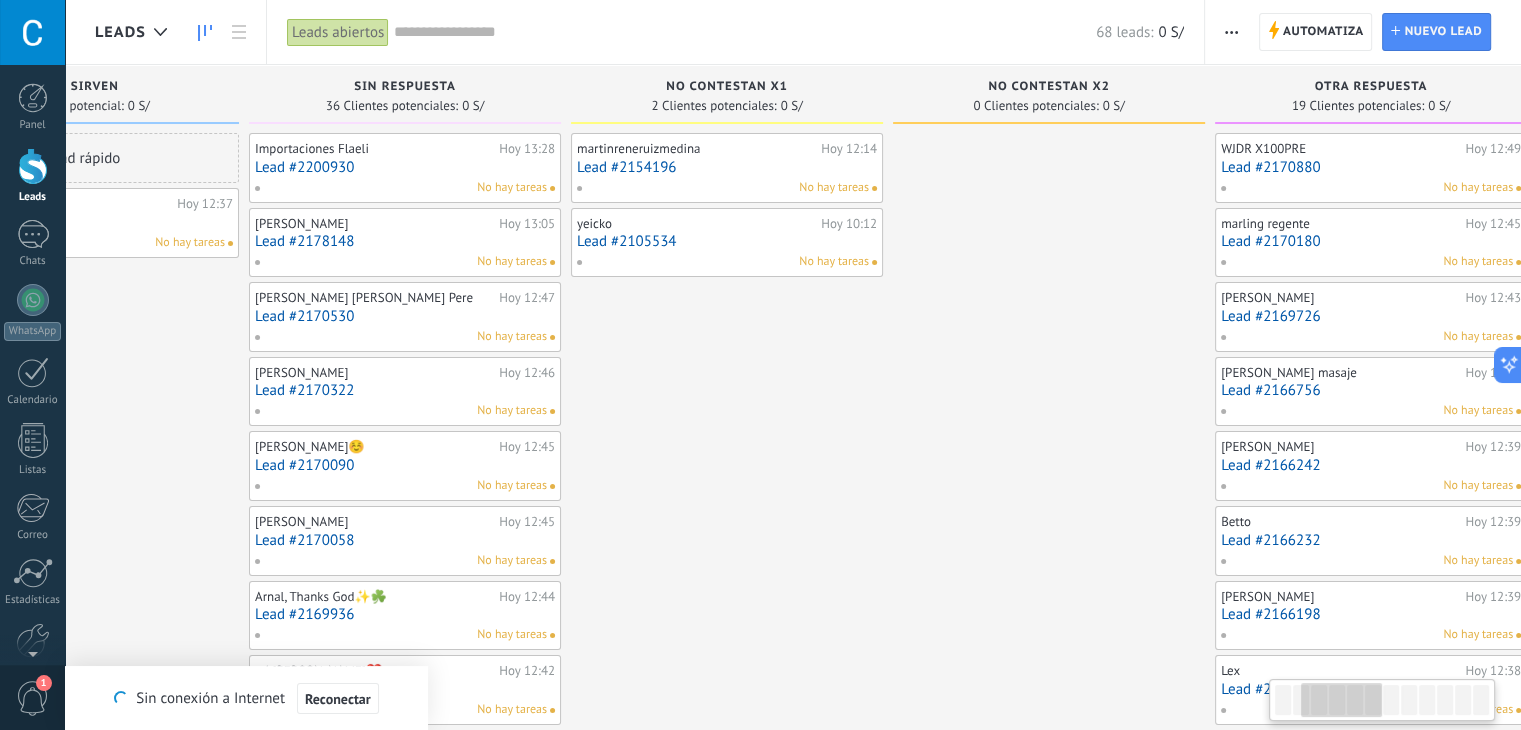 drag, startPoint x: 1280, startPoint y: 482, endPoint x: 1137, endPoint y: 776, distance: 326.9327 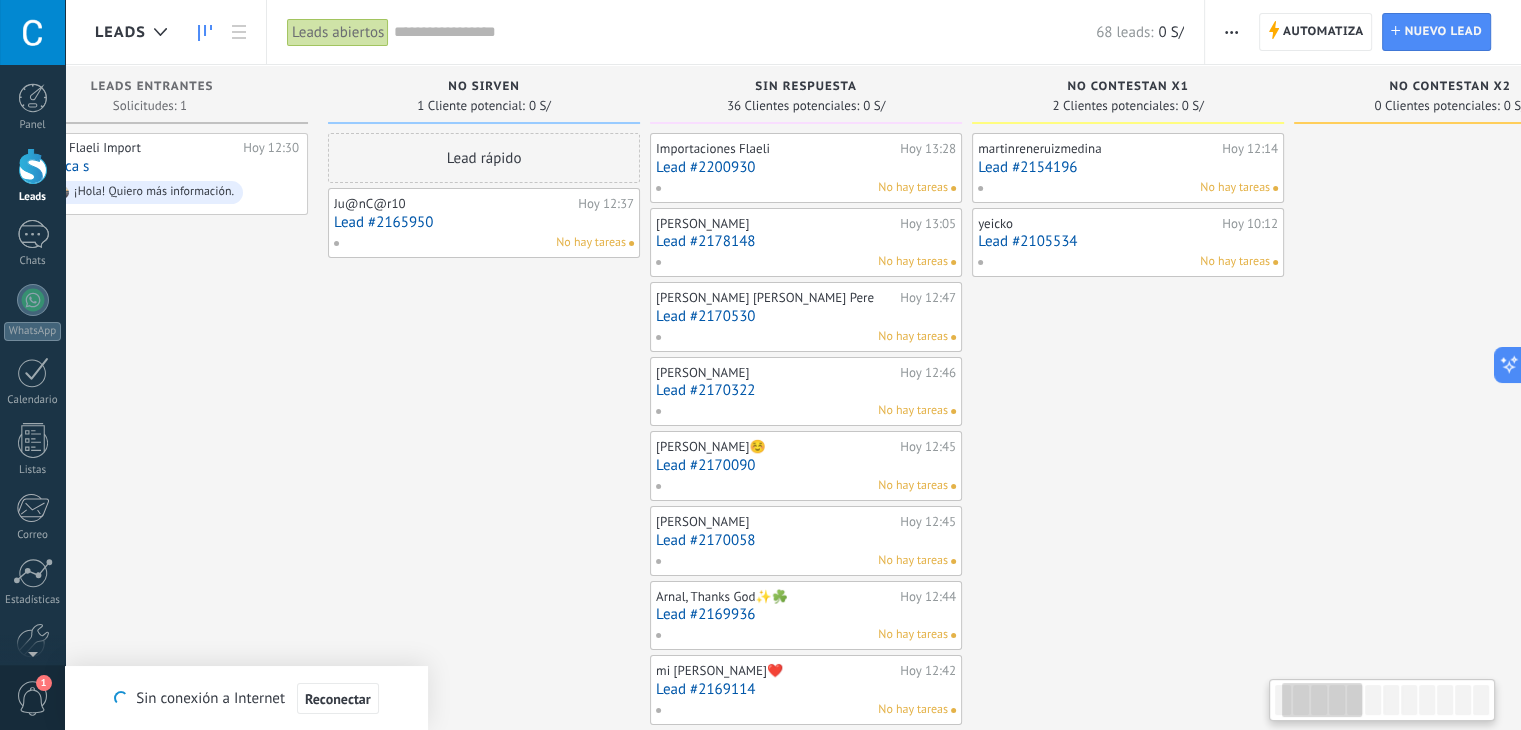 scroll, scrollTop: 0, scrollLeft: 172, axis: horizontal 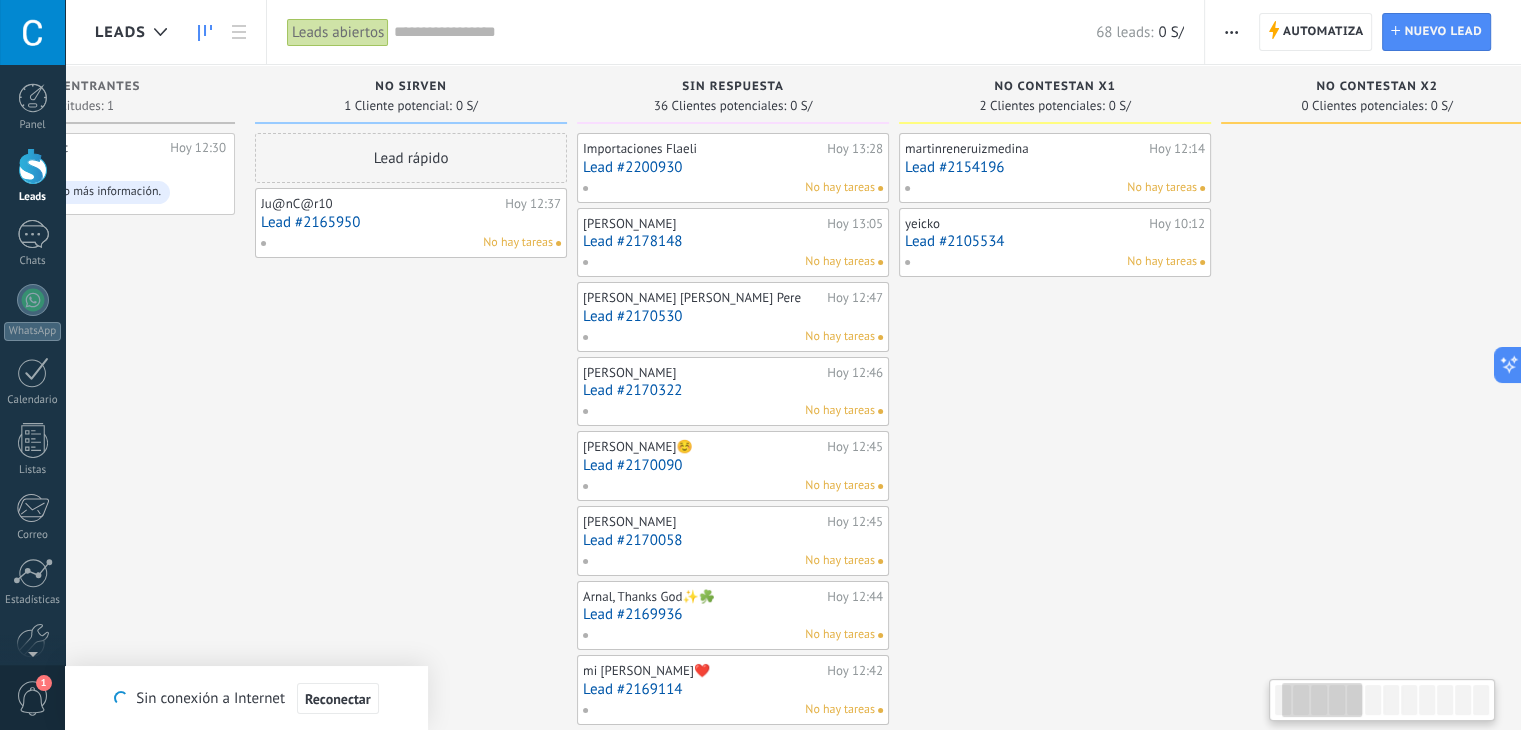 drag, startPoint x: 881, startPoint y: 387, endPoint x: 1299, endPoint y: 348, distance: 419.81543 